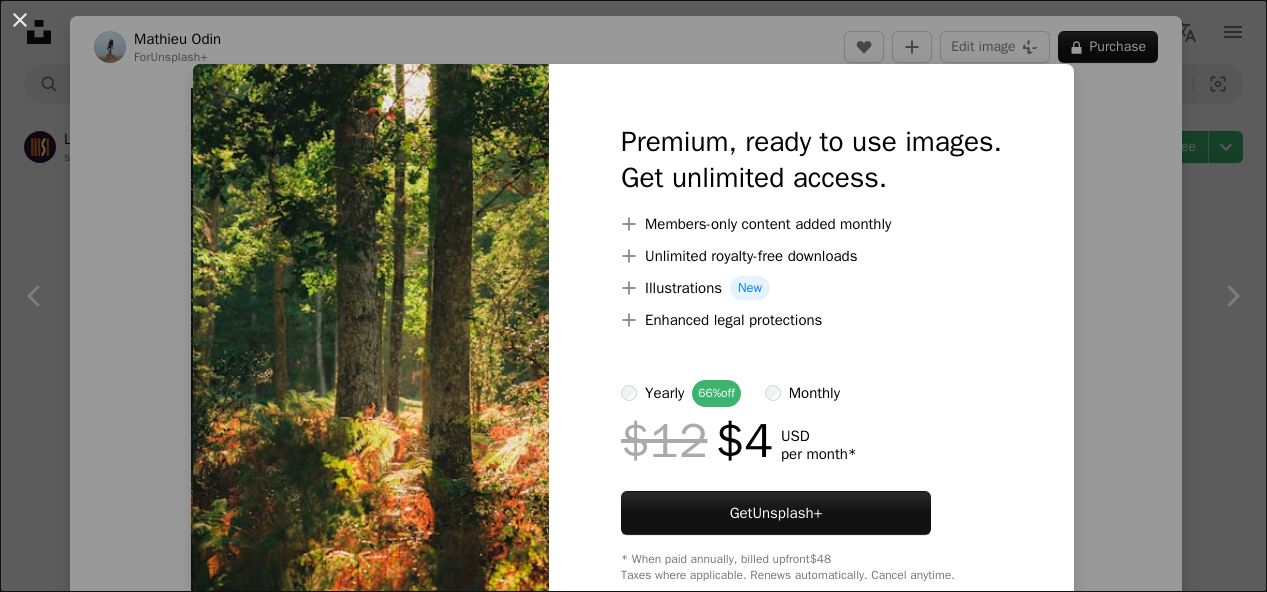 scroll, scrollTop: 10020, scrollLeft: 0, axis: vertical 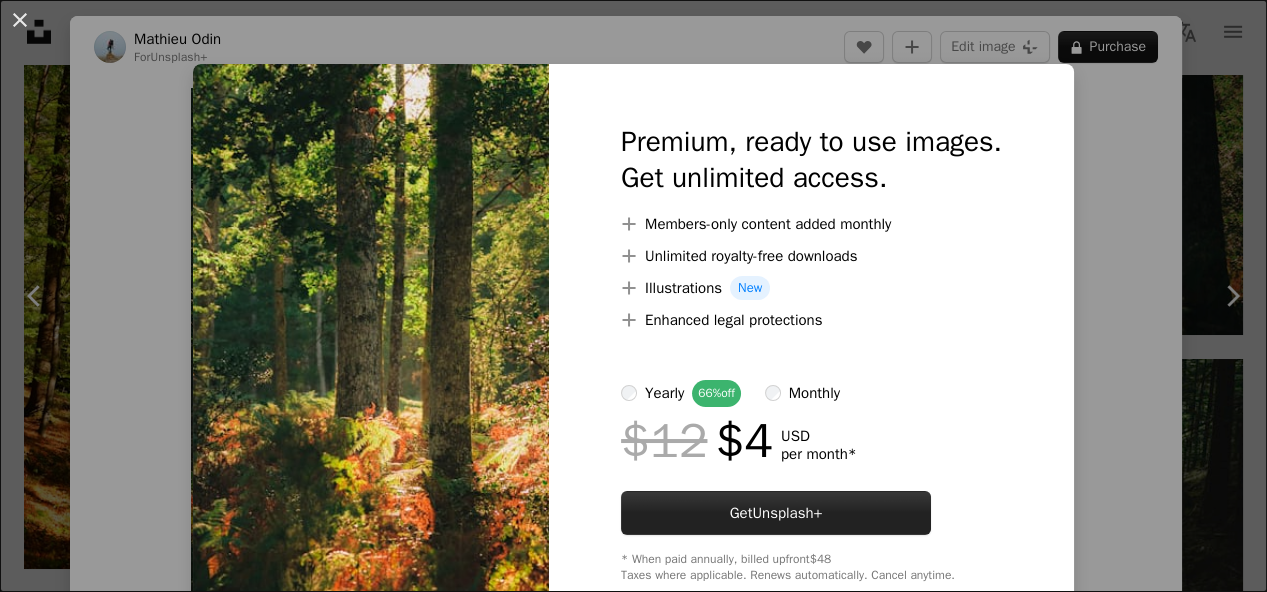 click on "Unsplash+" at bounding box center (787, 513) 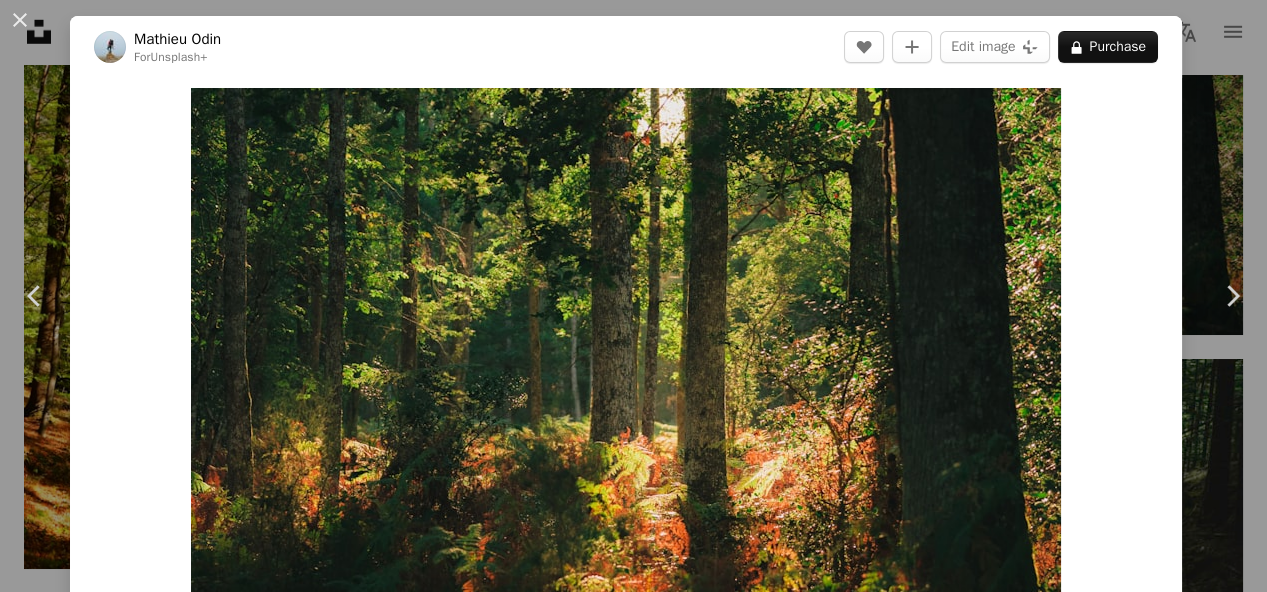 type on "**********" 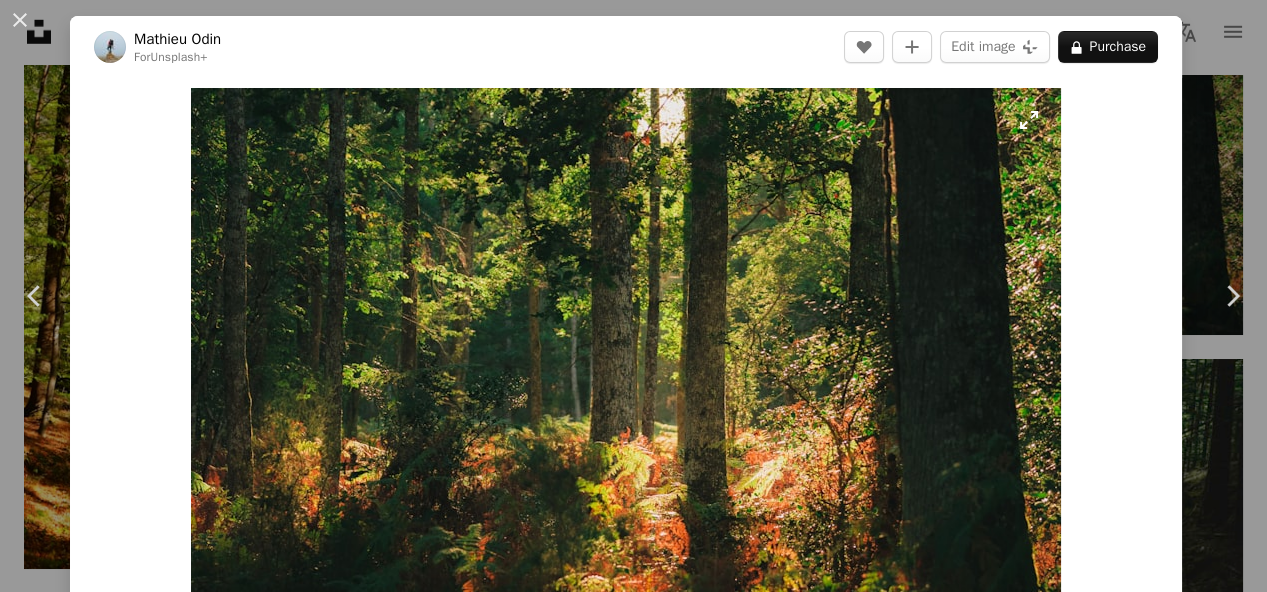 drag, startPoint x: 16, startPoint y: 21, endPoint x: 497, endPoint y: 267, distance: 540.2564 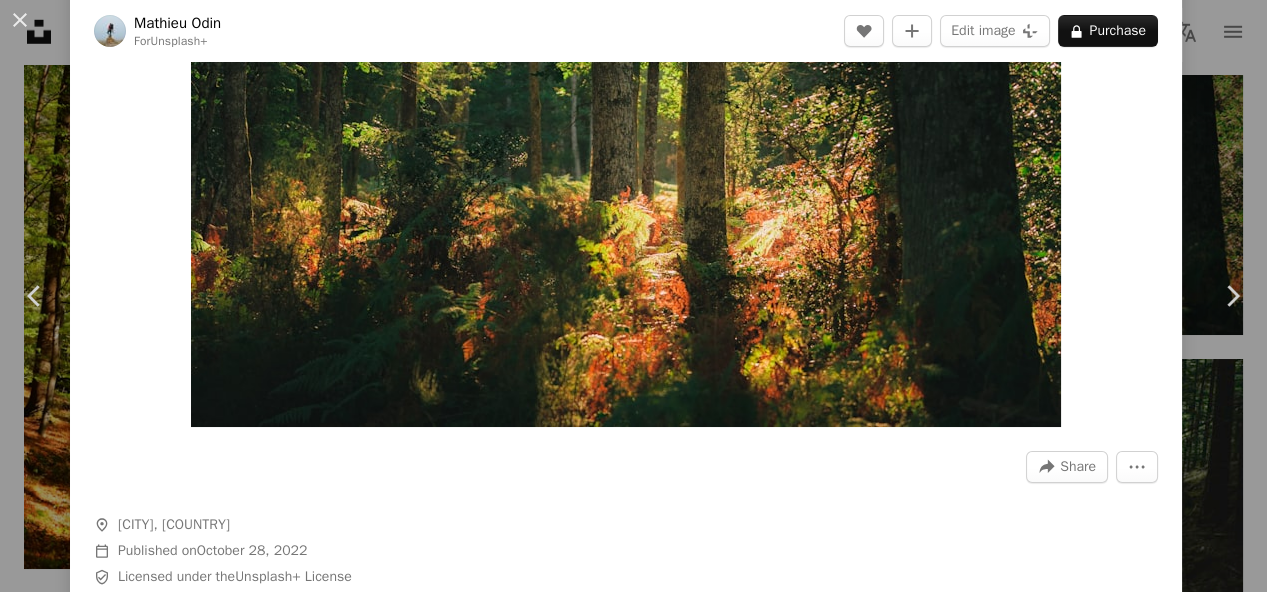 scroll, scrollTop: 246, scrollLeft: 0, axis: vertical 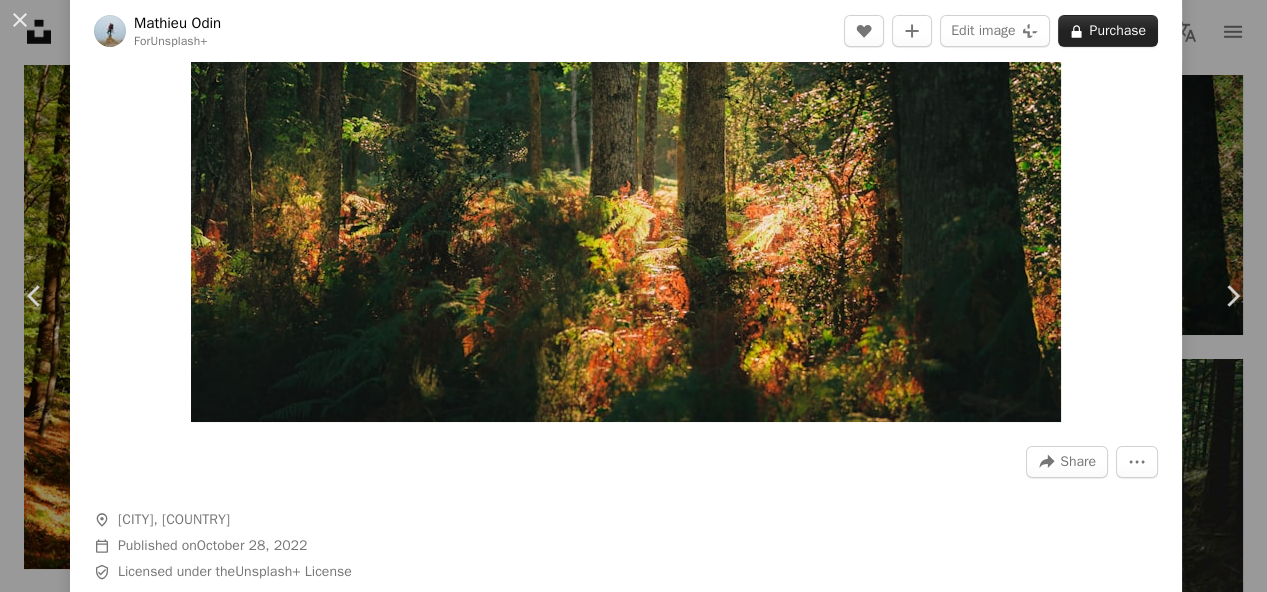 click on "A lock   Purchase" at bounding box center (1108, 31) 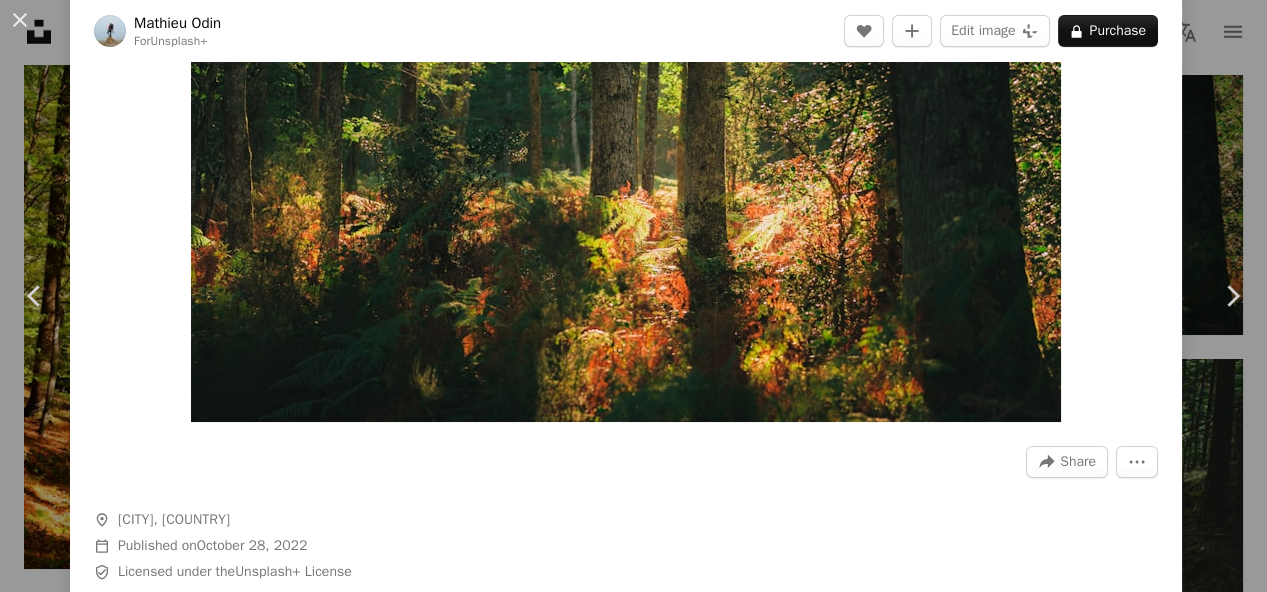 scroll, scrollTop: 49, scrollLeft: 0, axis: vertical 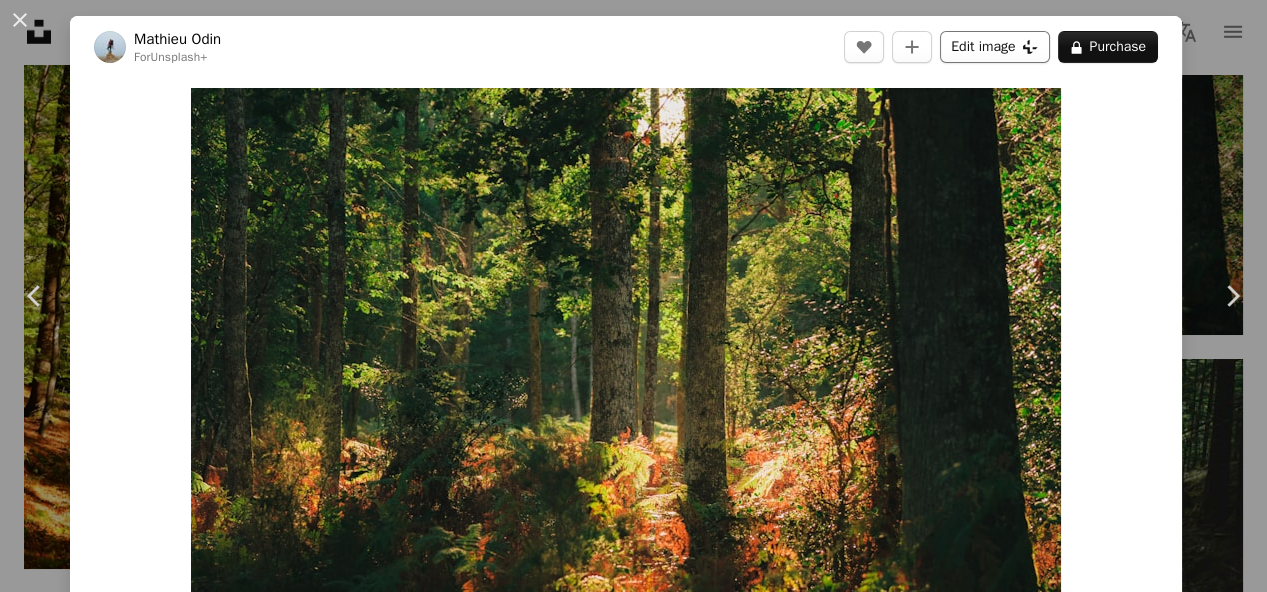 click on "Plus sign for Unsplash+" 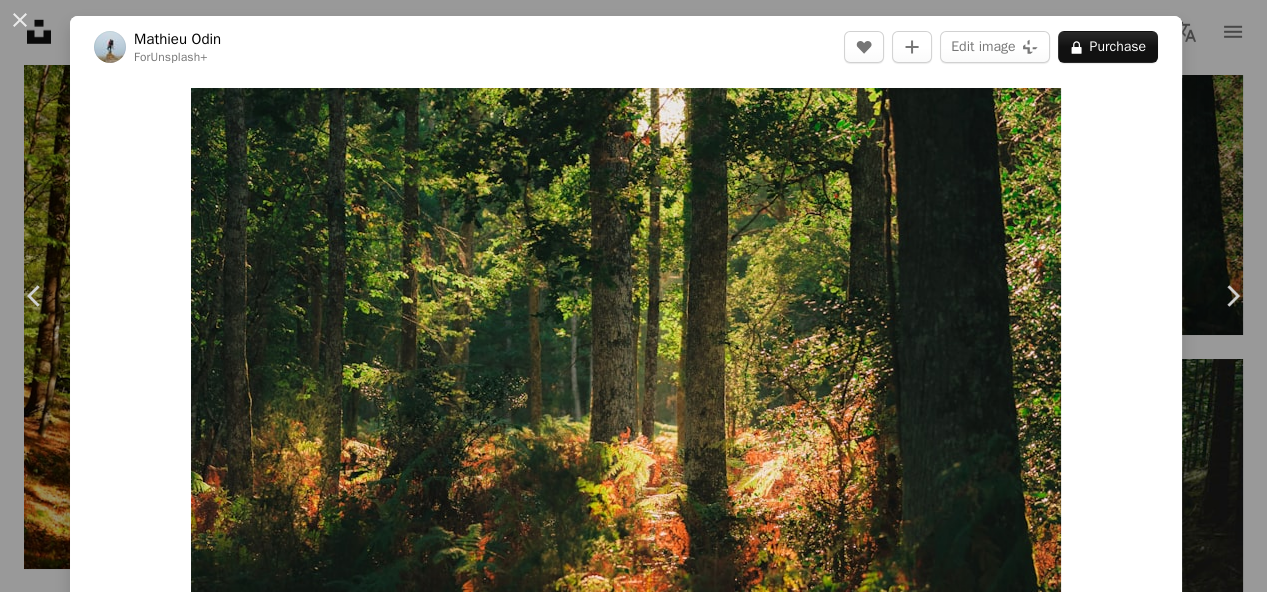 scroll, scrollTop: 49, scrollLeft: 0, axis: vertical 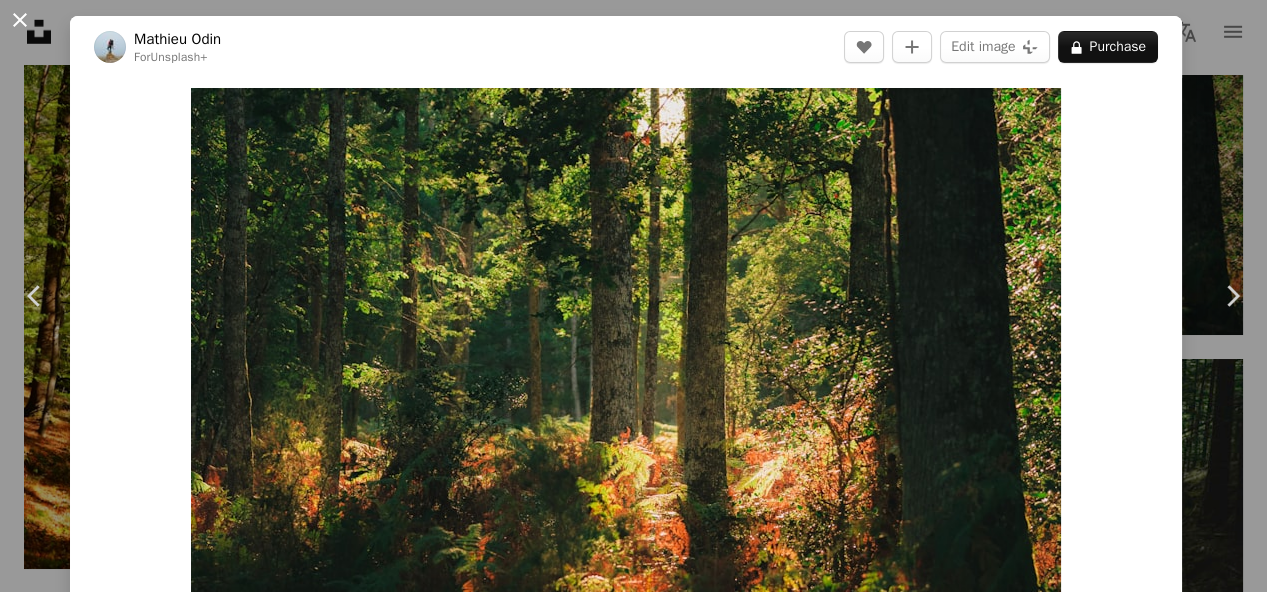 click on "An X shape" at bounding box center [20, 20] 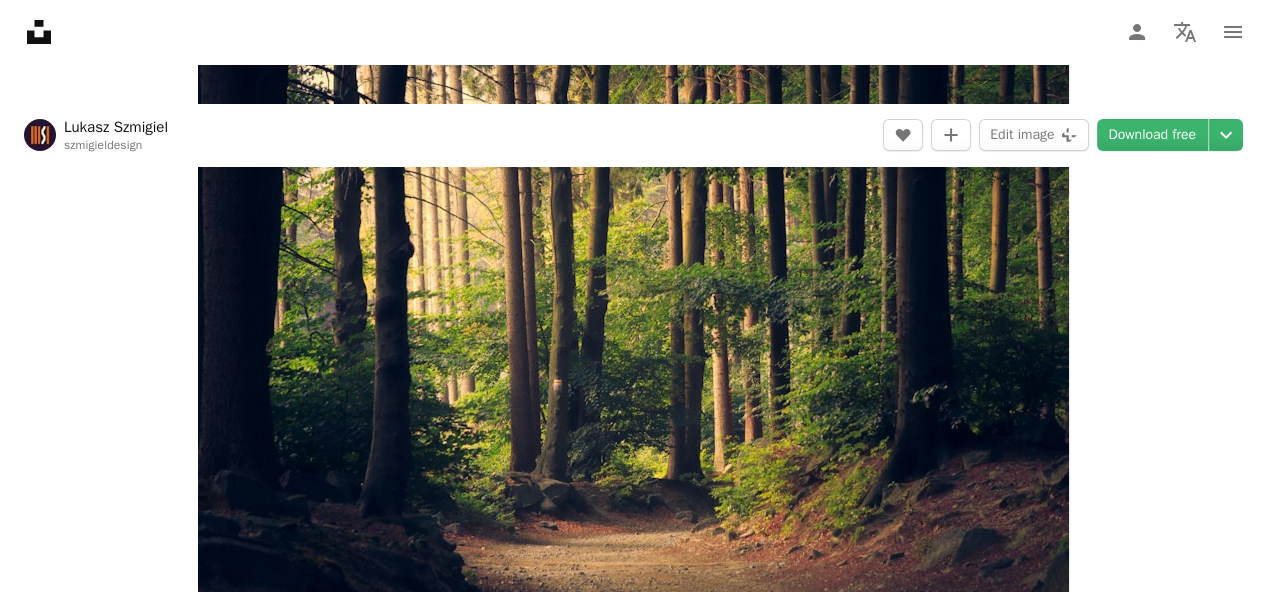 scroll, scrollTop: 0, scrollLeft: 0, axis: both 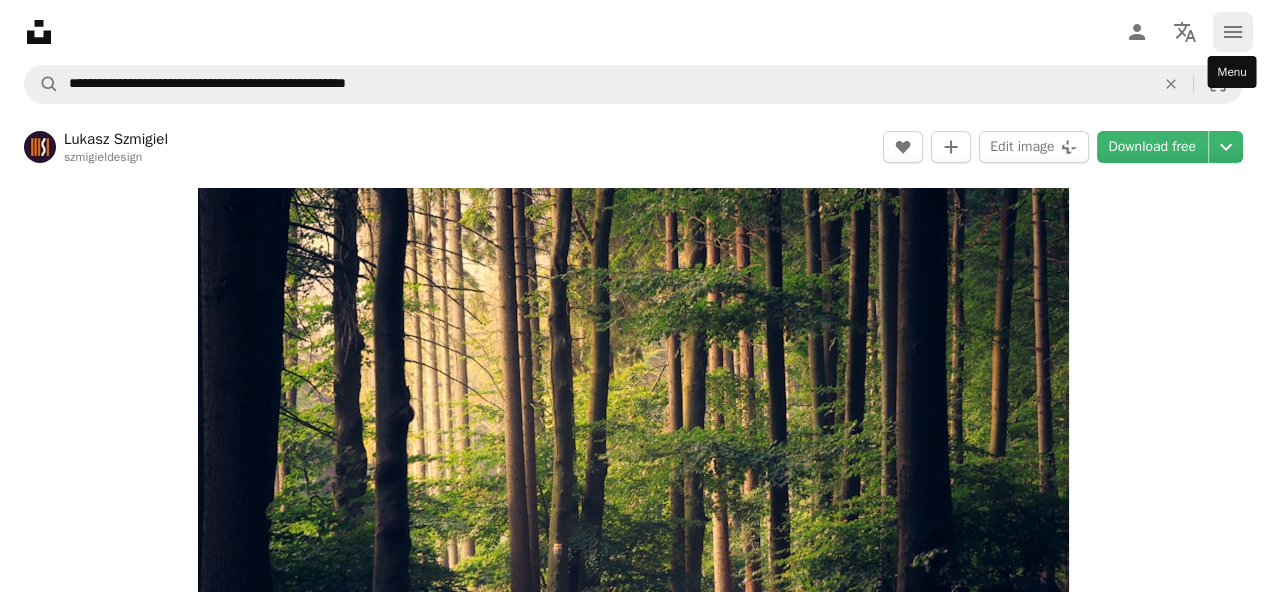 click on "navigation menu" 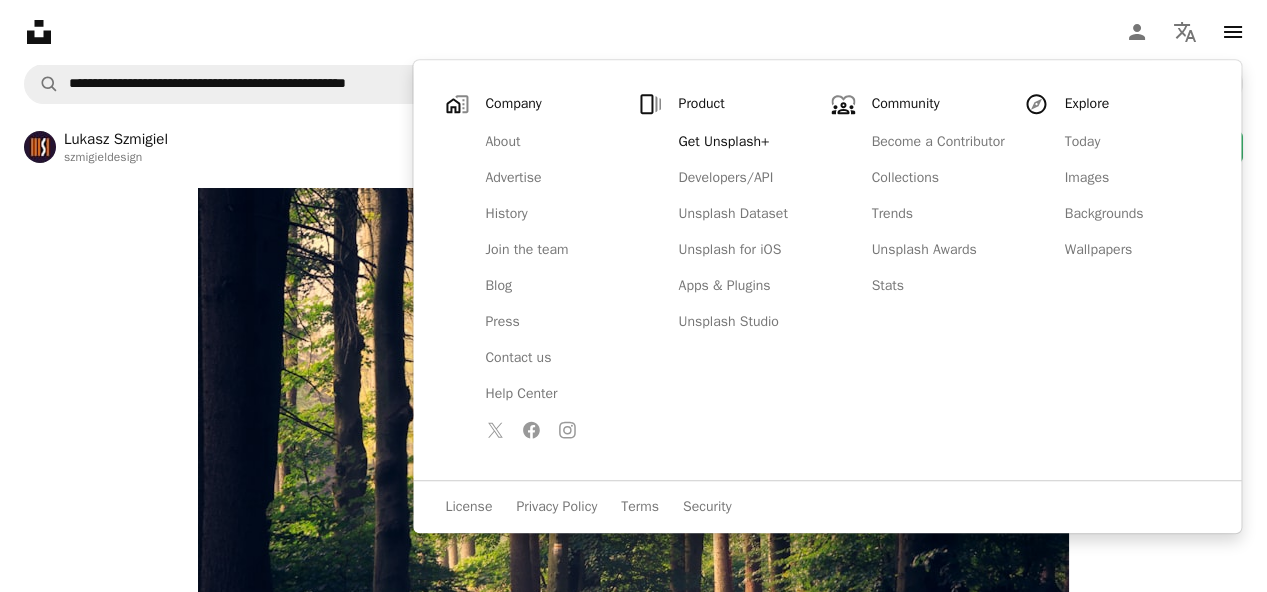 click at bounding box center [633, 478] 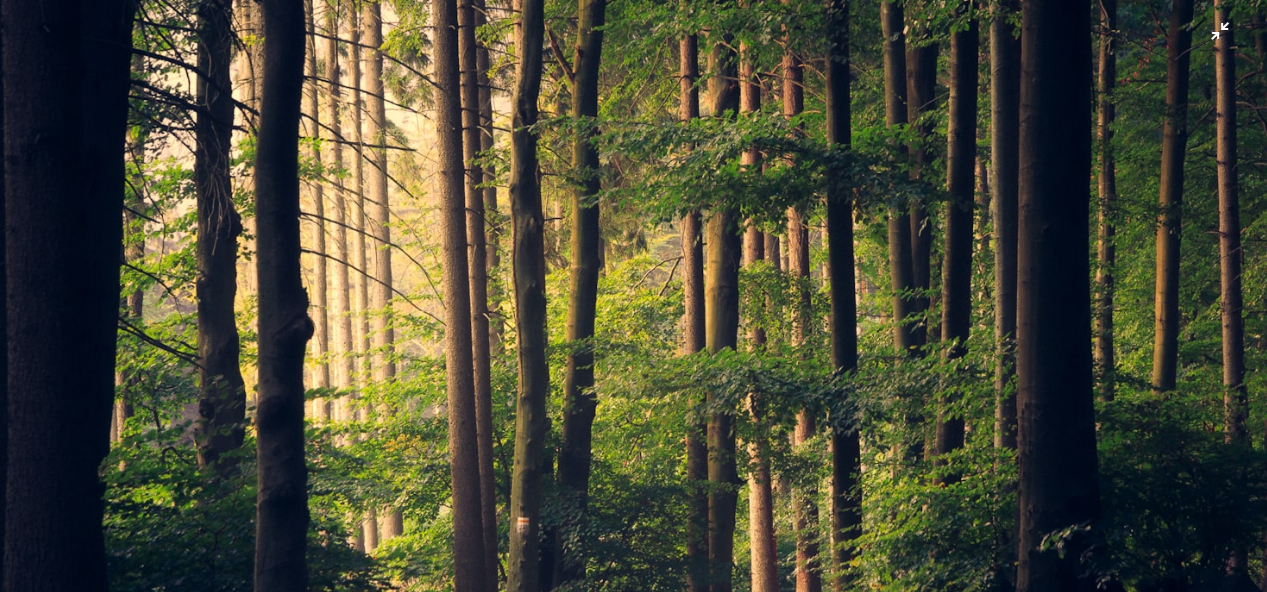 scroll, scrollTop: 250, scrollLeft: 0, axis: vertical 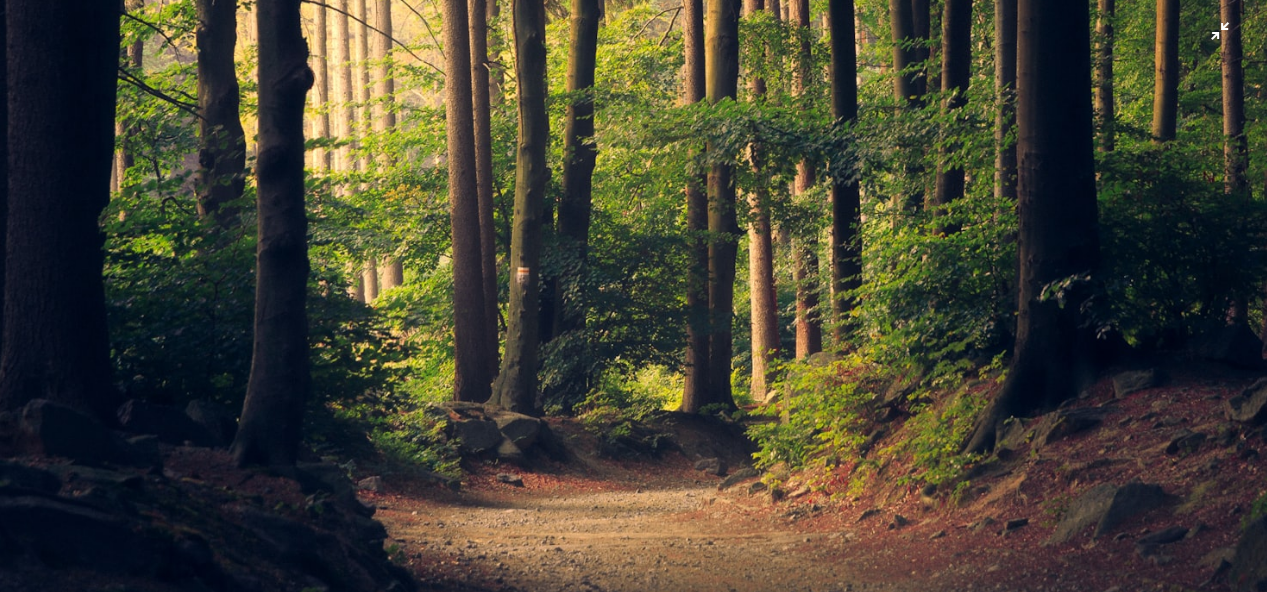 click at bounding box center [633, 171] 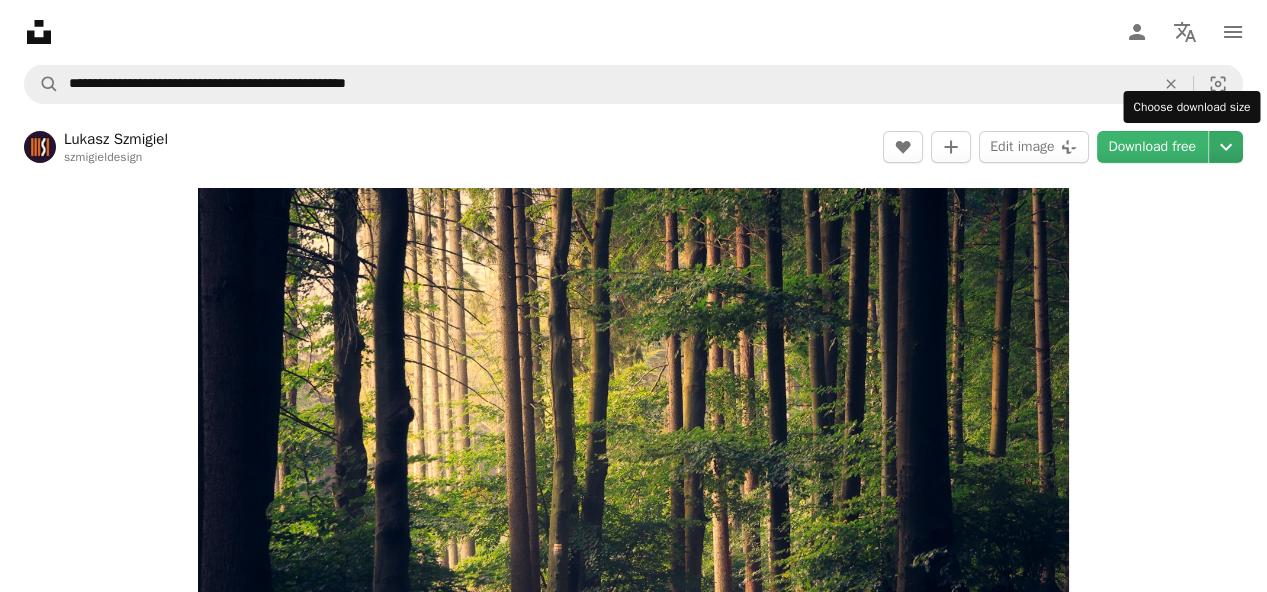click on "Chevron down" 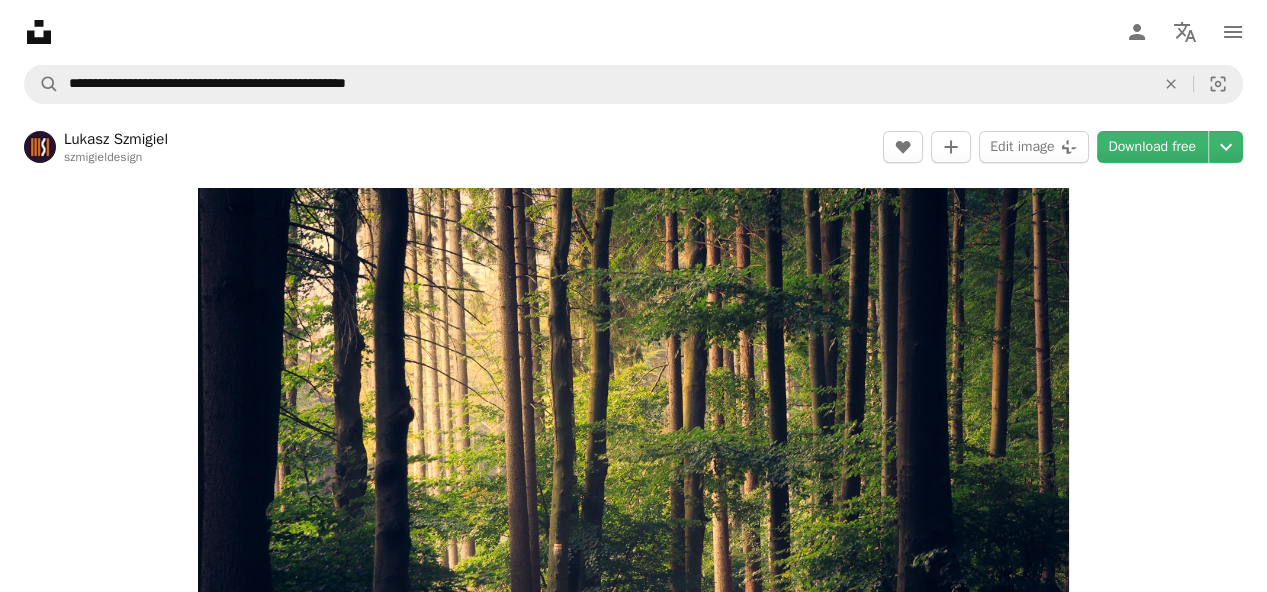 click on "[FIRST] [LAST] [first_initial]_[first_initial]" at bounding box center [633, 6197] 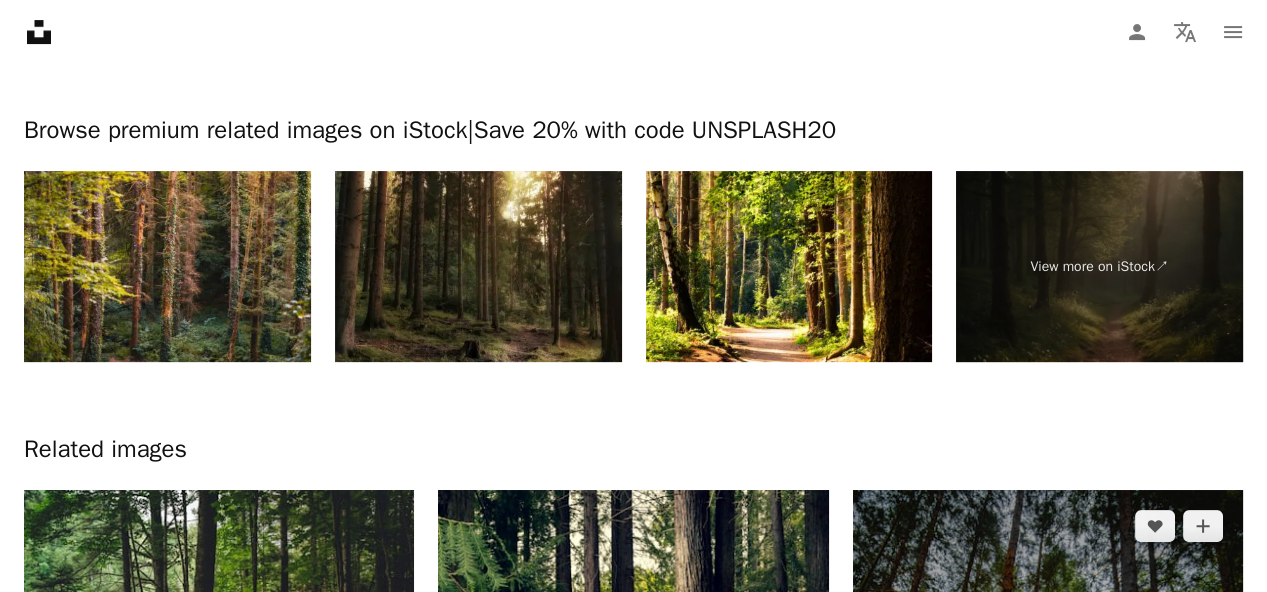 scroll, scrollTop: 1066, scrollLeft: 0, axis: vertical 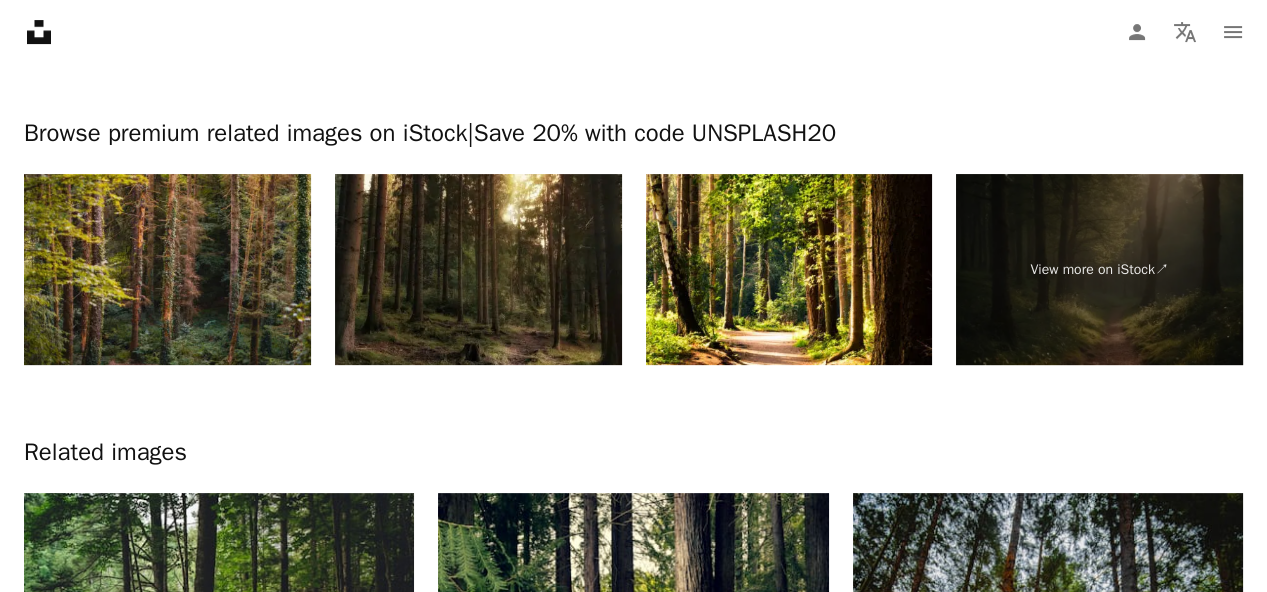 click at bounding box center (167, 269) 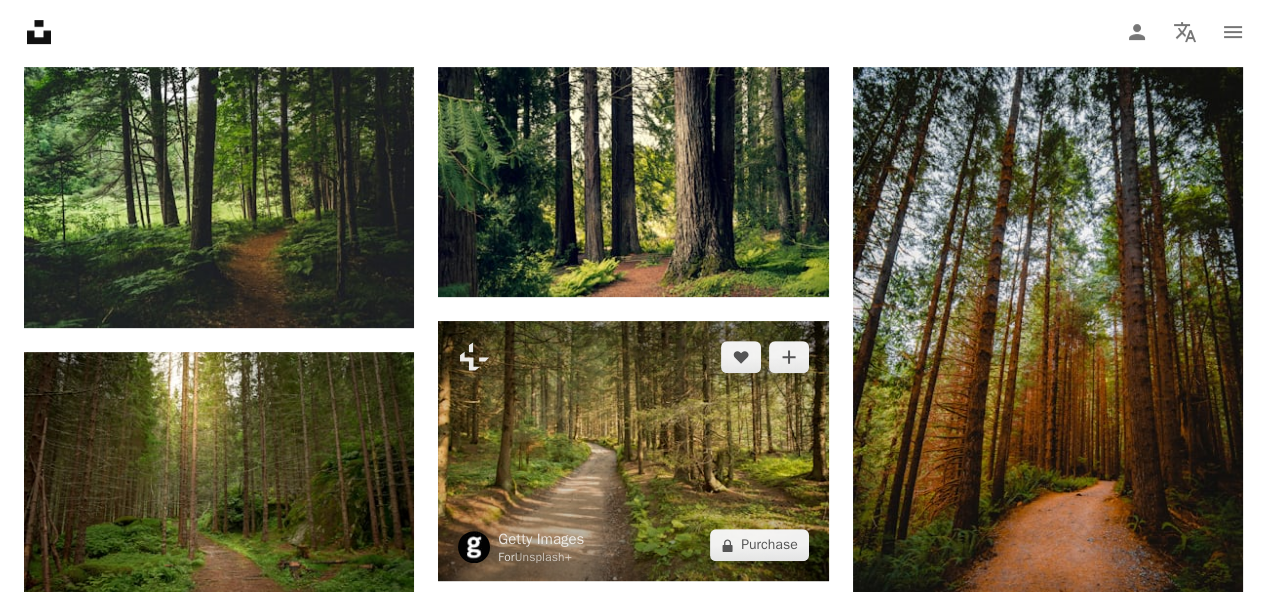 scroll, scrollTop: 1599, scrollLeft: 0, axis: vertical 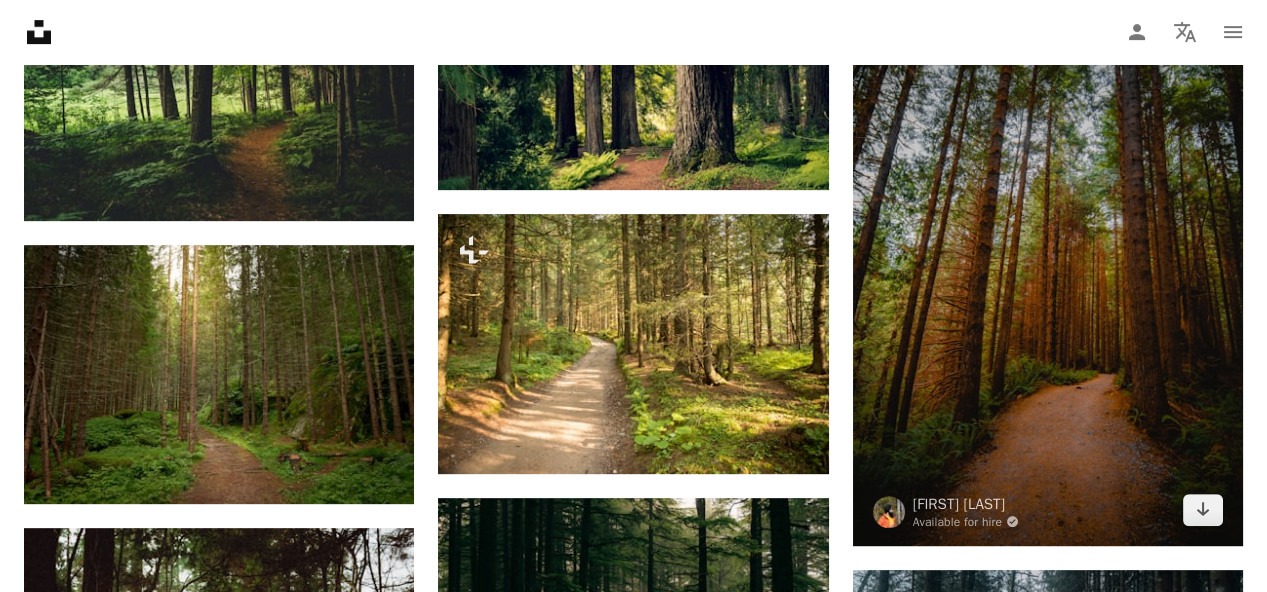 click at bounding box center (1048, 253) 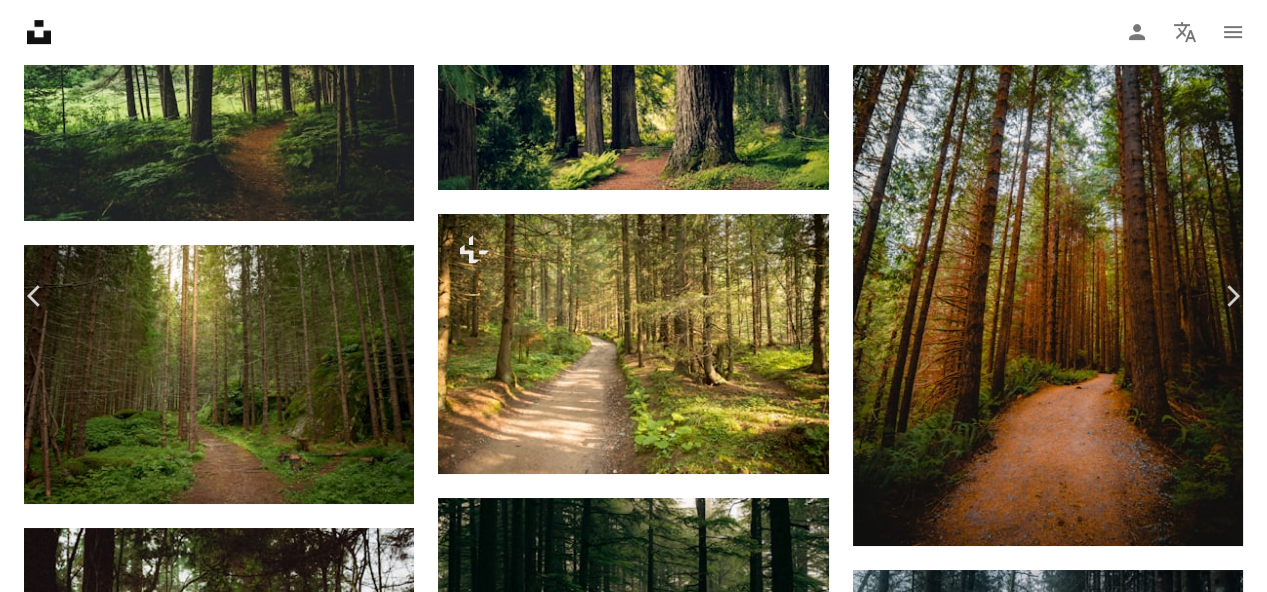 scroll, scrollTop: 246, scrollLeft: 0, axis: vertical 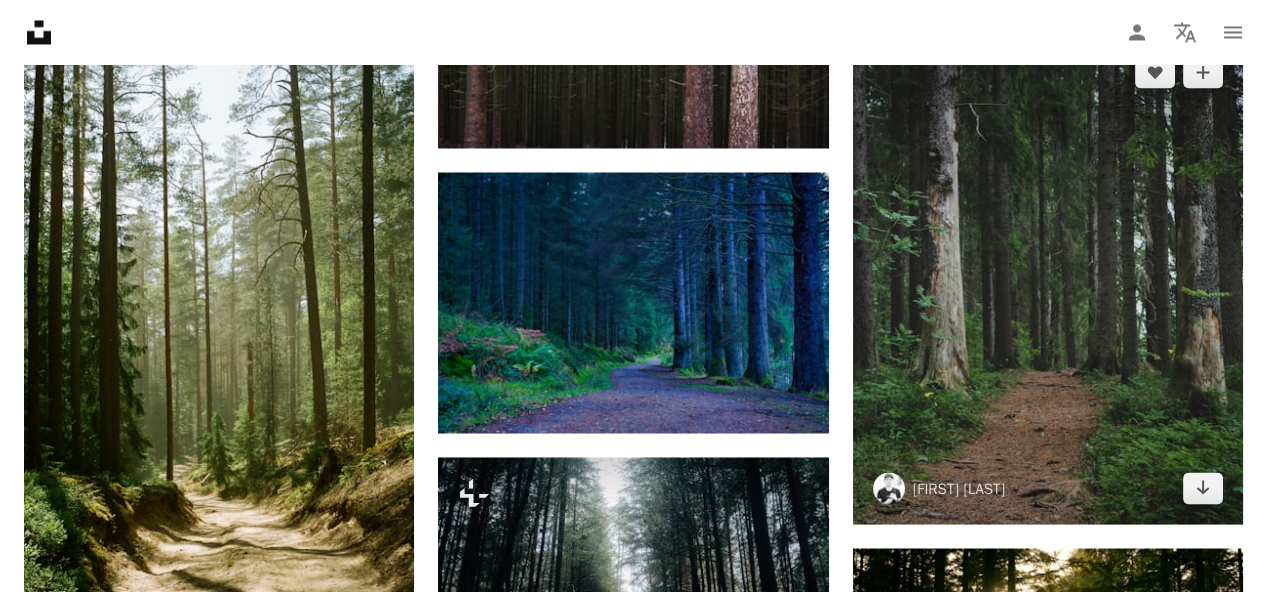 click at bounding box center [1048, 280] 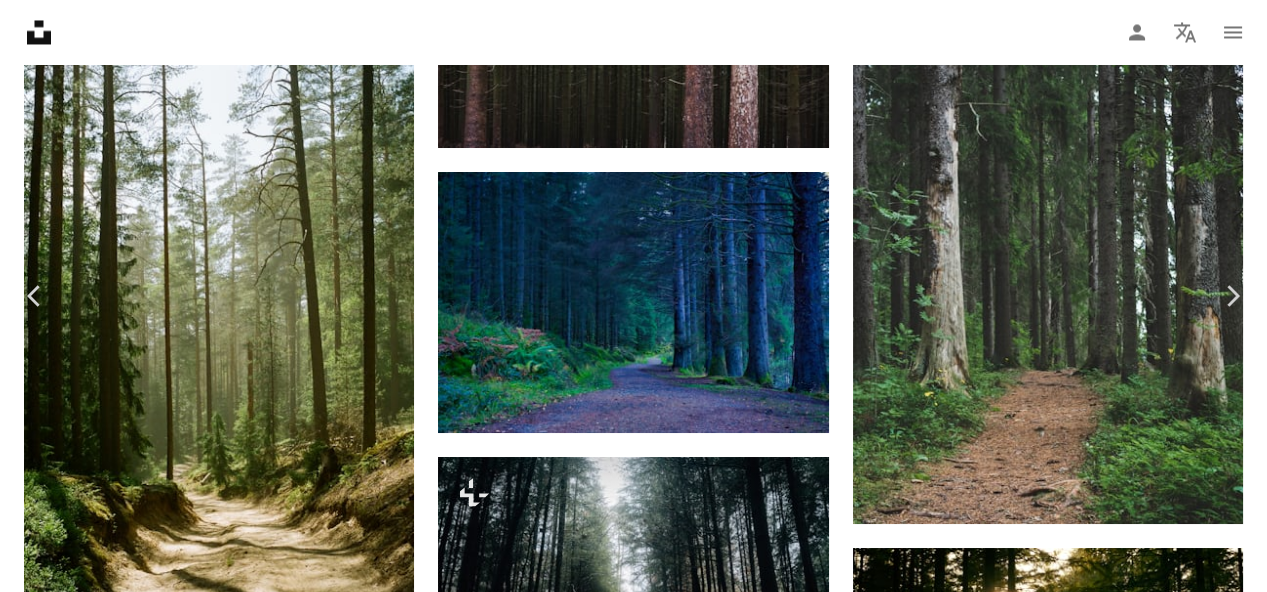 click on "Chevron down" 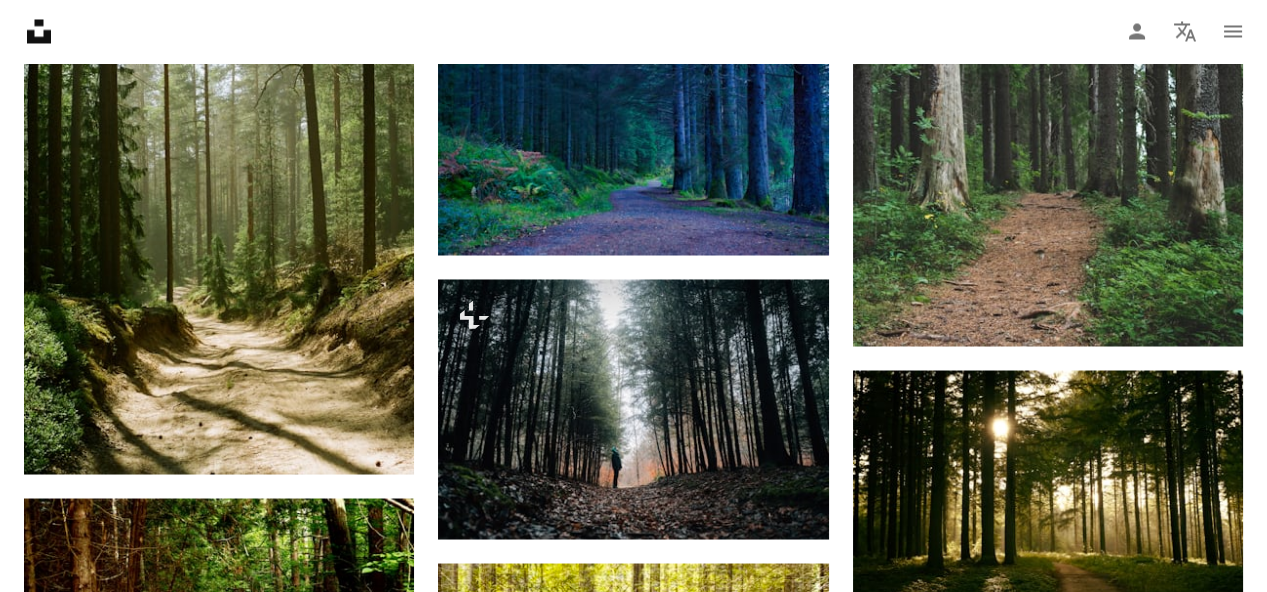 scroll, scrollTop: 6076, scrollLeft: 0, axis: vertical 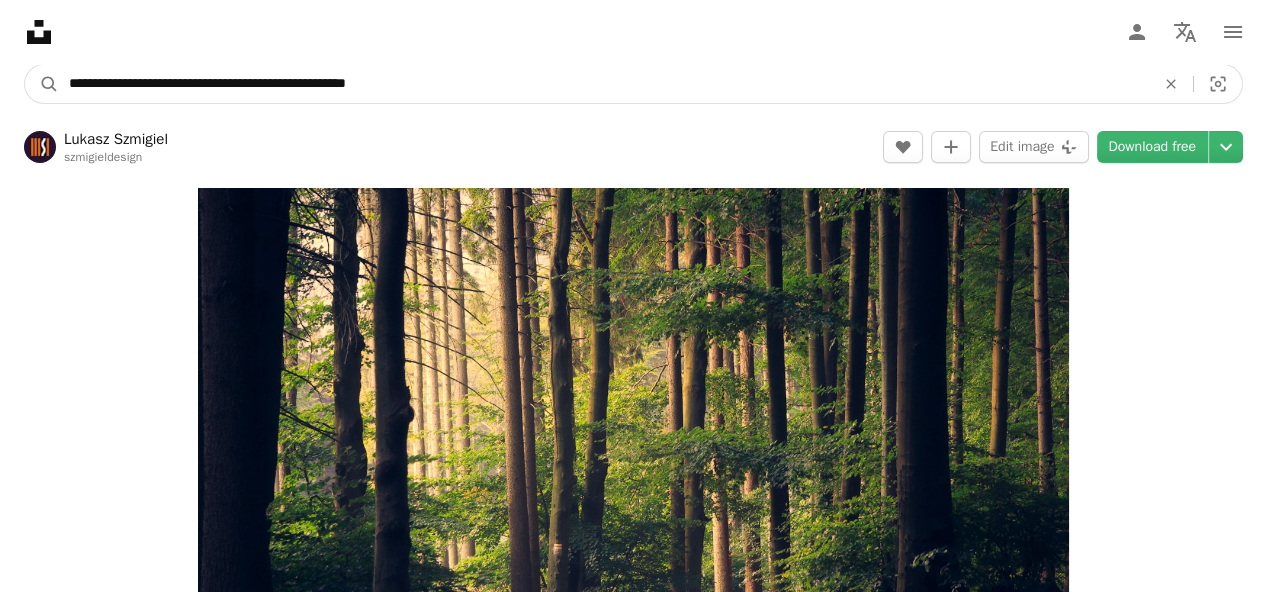 drag, startPoint x: 422, startPoint y: 83, endPoint x: -45, endPoint y: -60, distance: 488.40353 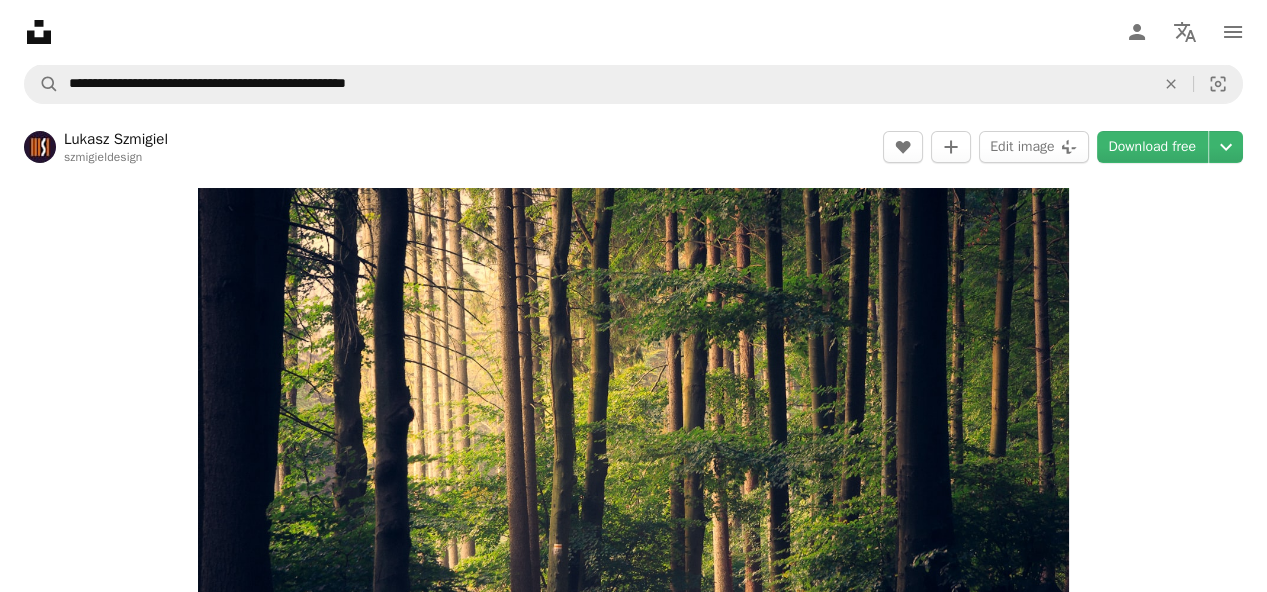 click 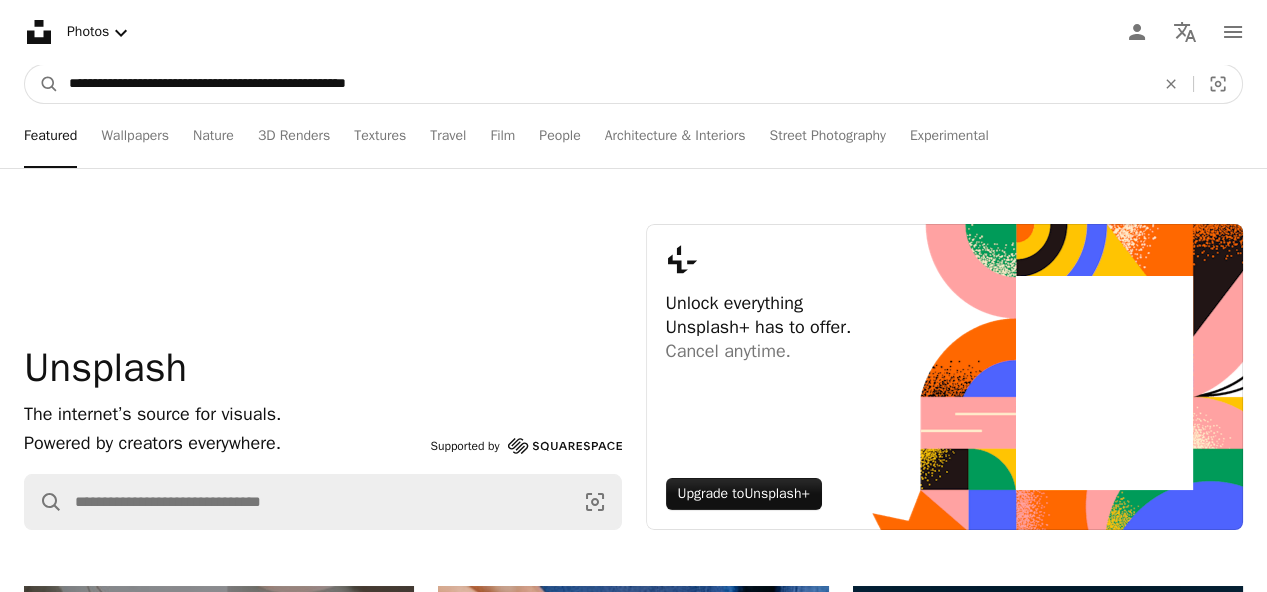 drag, startPoint x: 415, startPoint y: 87, endPoint x: -45, endPoint y: 58, distance: 460.91324 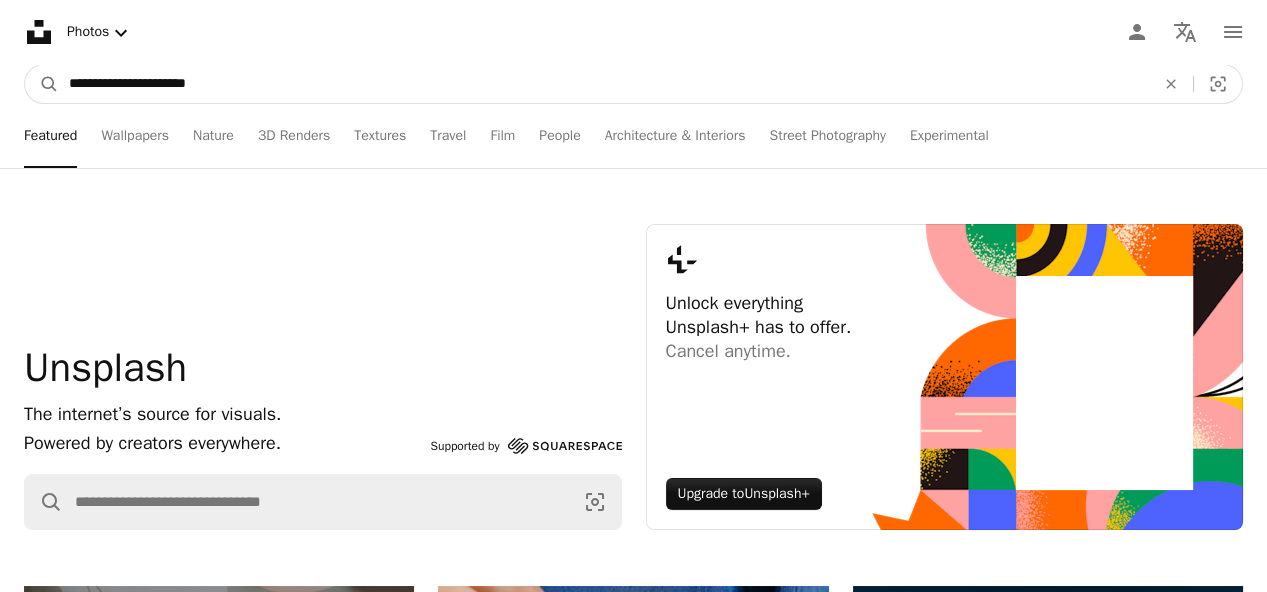 type on "**********" 